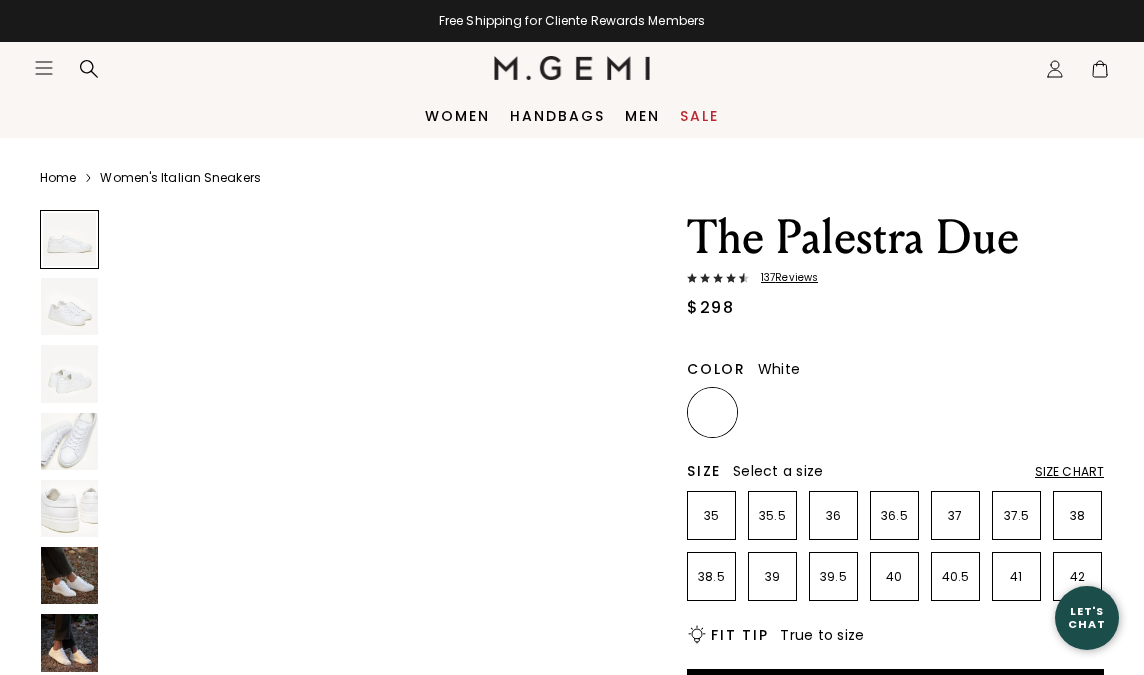 scroll, scrollTop: 0, scrollLeft: 0, axis: both 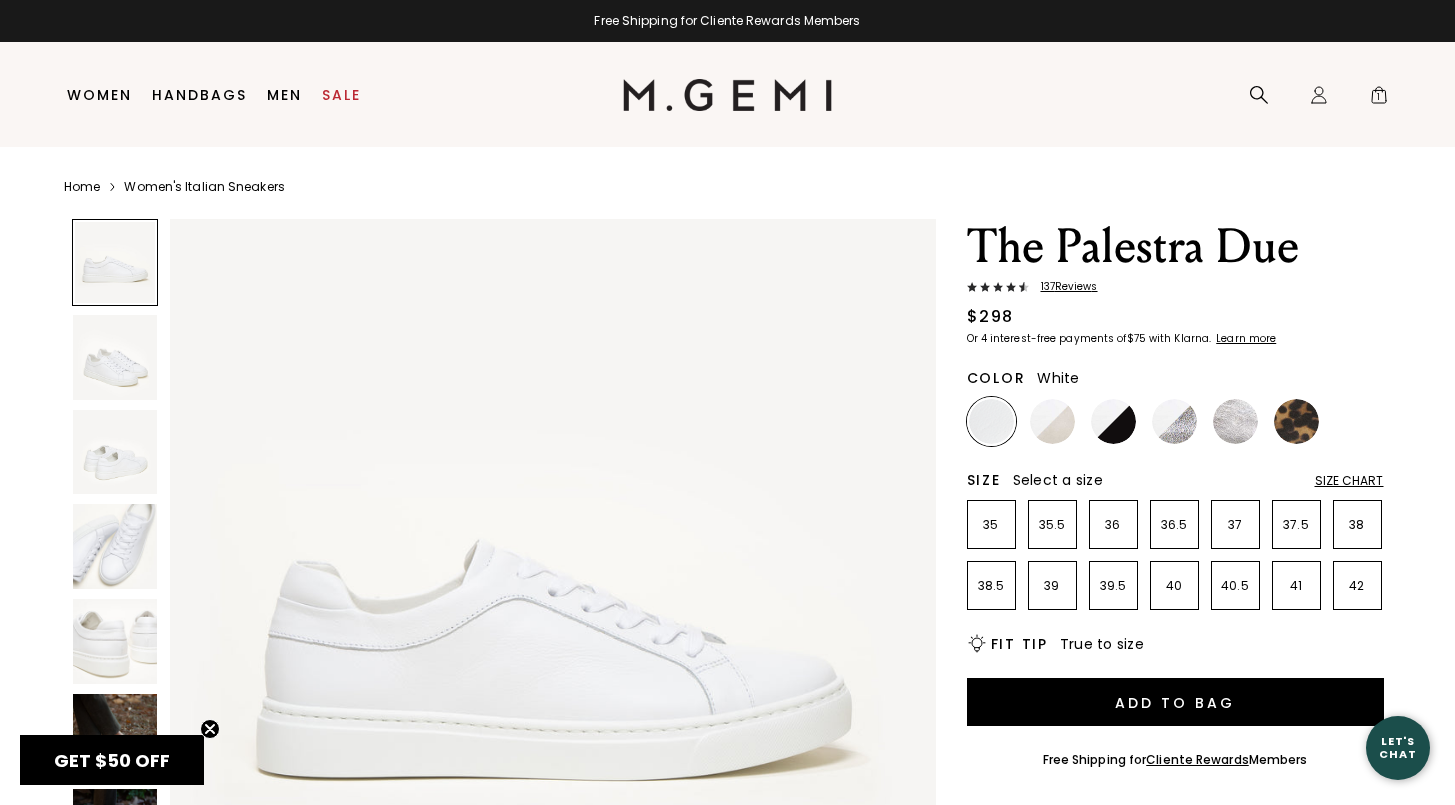 click on "Search
Icons/20x20/profile@2x
Sign In
Orders
Rewards
Refer a Friend
Address Book
Call Us
[PHONE_NUMBER]
Icons/20x20/bag@2x 1" at bounding box center (1115, 94) 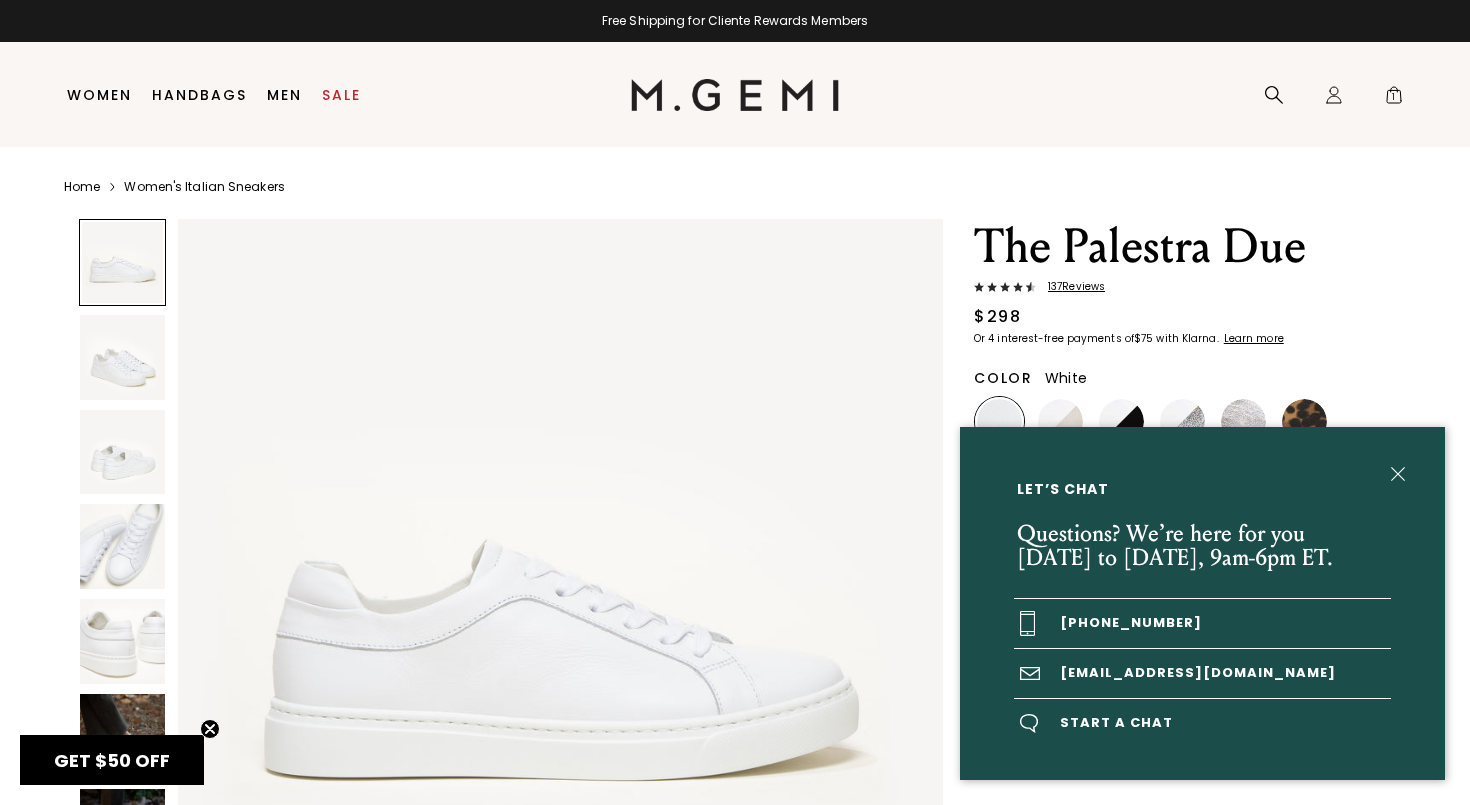 click on "[PHONE_NUMBER]" at bounding box center [1202, 623] 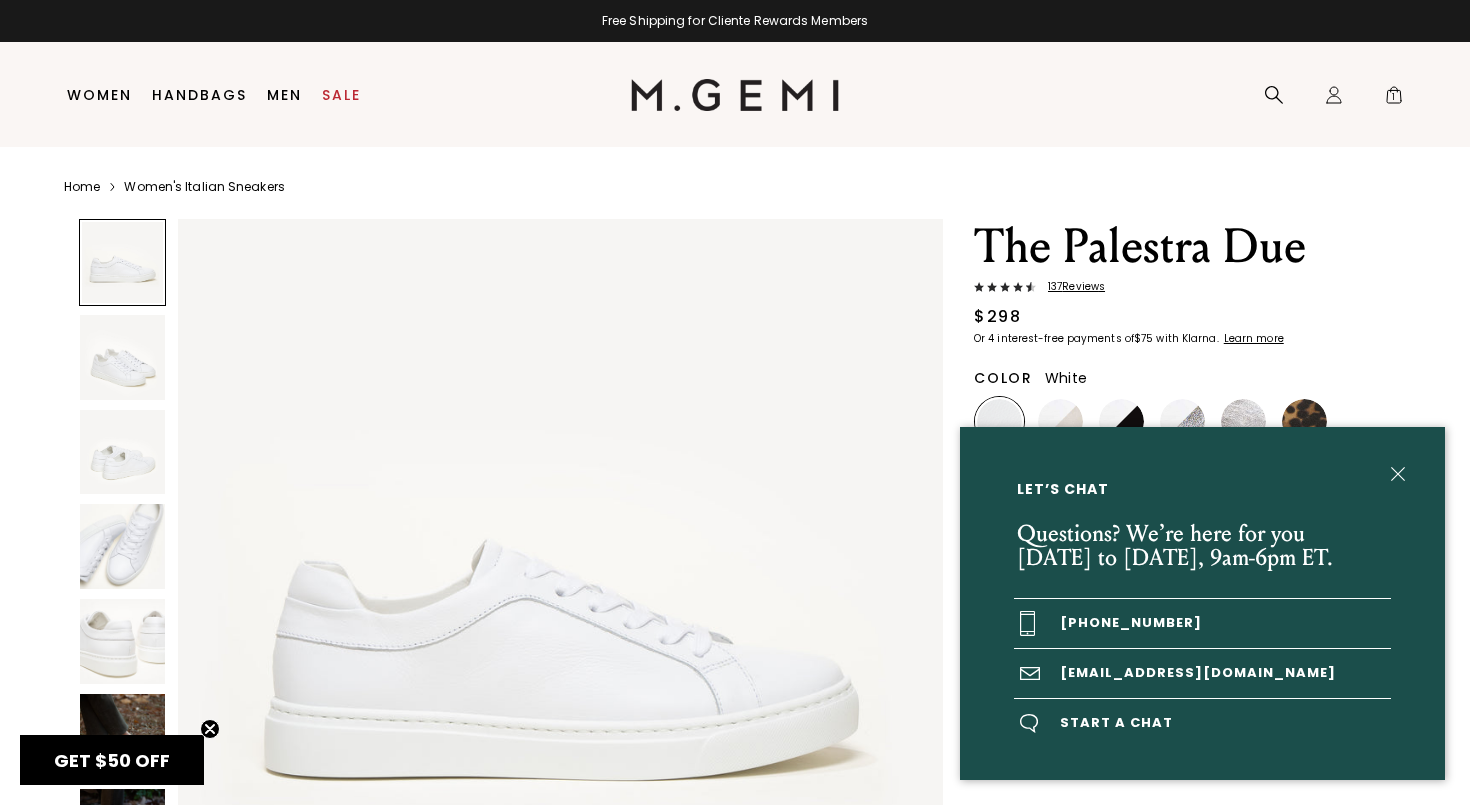 click on "Start a chat" at bounding box center [1202, 723] 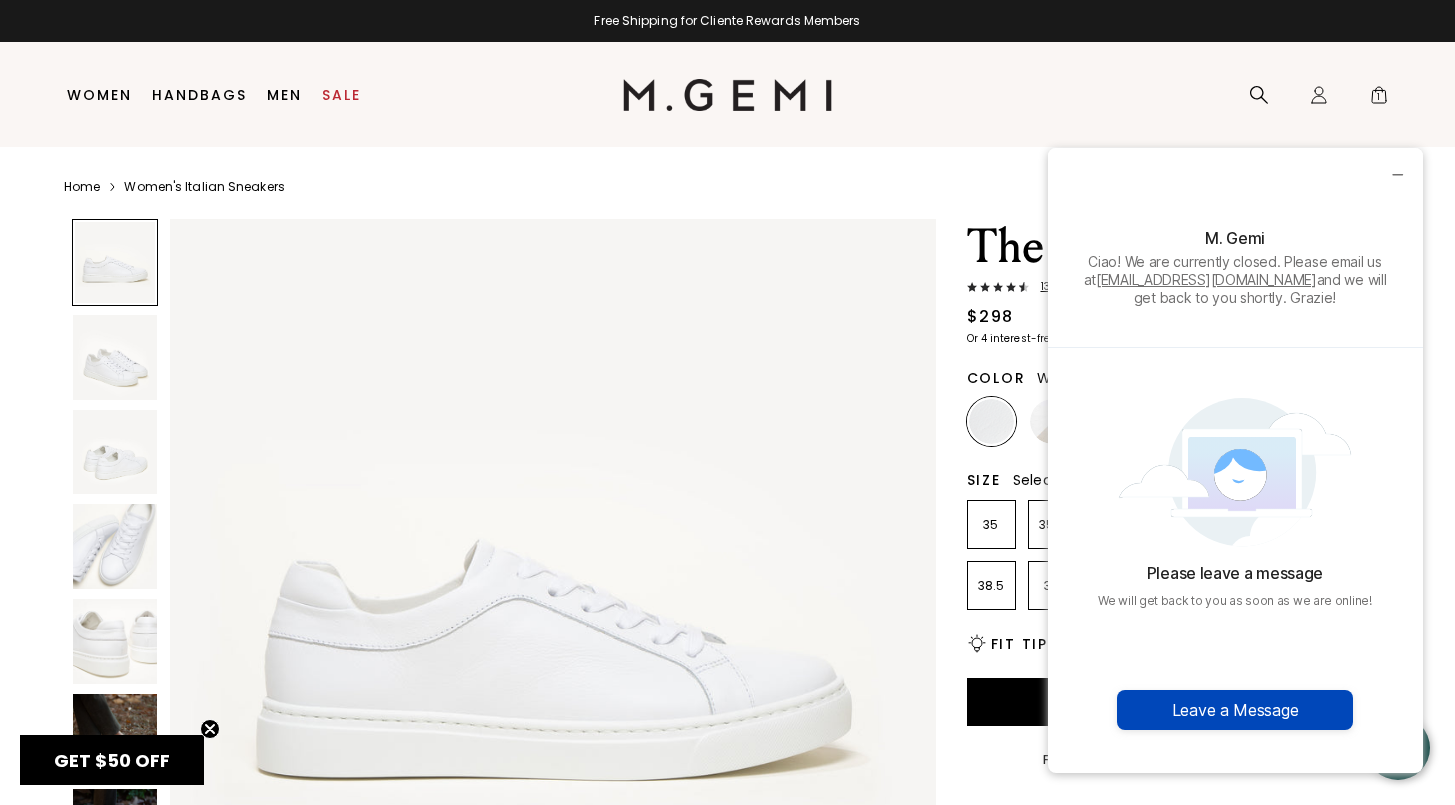 click on "Leave a Message" at bounding box center (1235, 710) 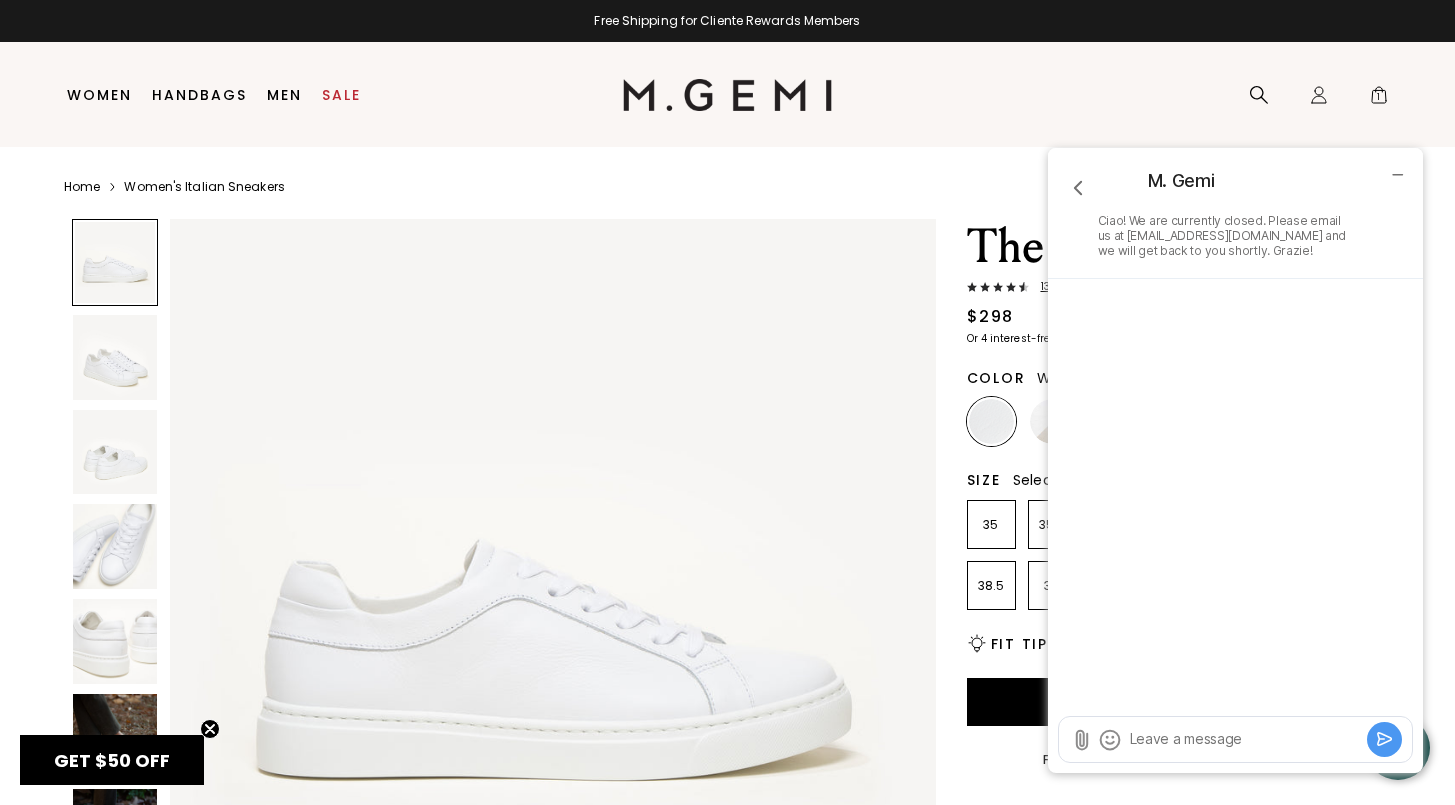 click at bounding box center [1245, 739] 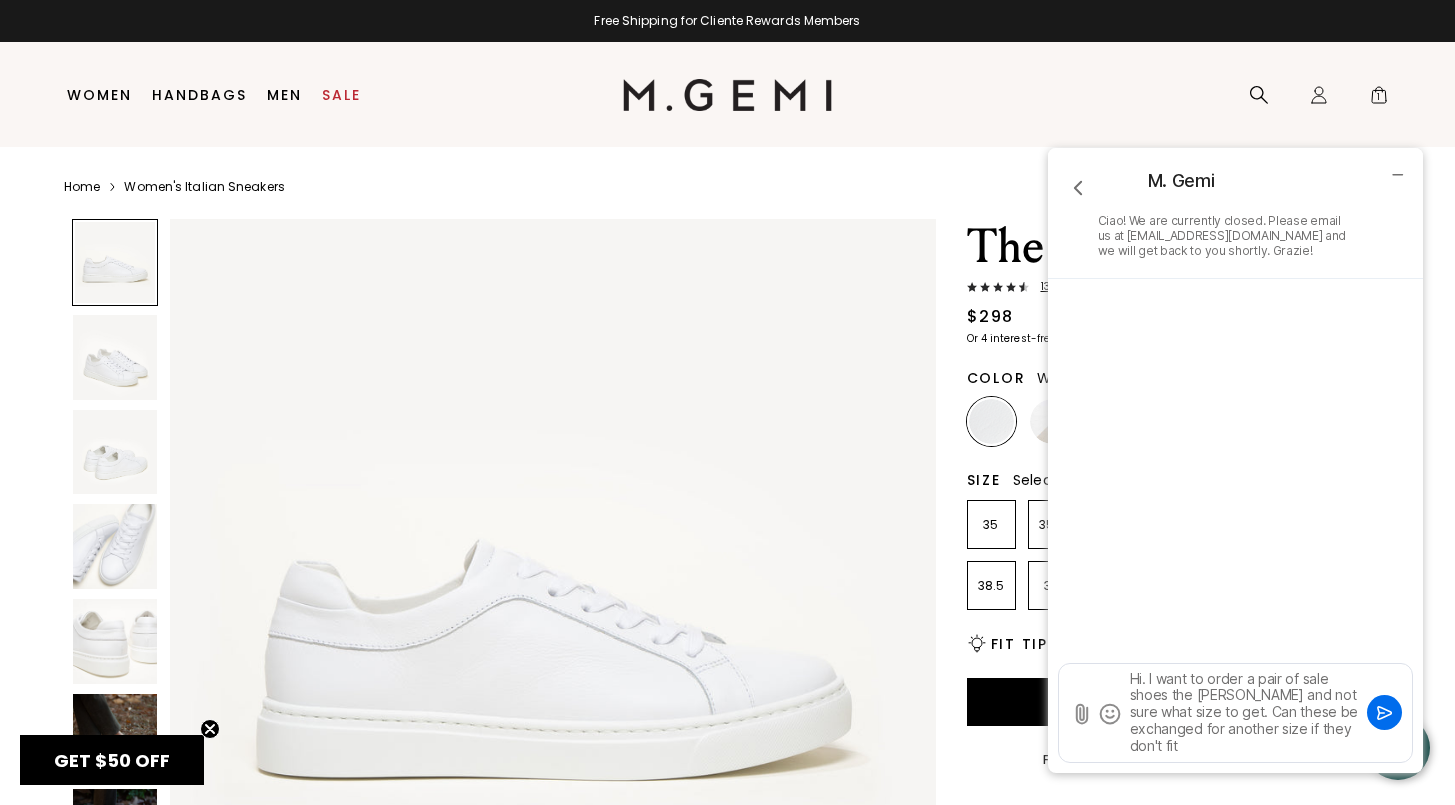 type on "Hi. I want to order a pair of sale shoes the [PERSON_NAME] and not sure what size to get. Can these be exchanged for another size if they don't fit?" 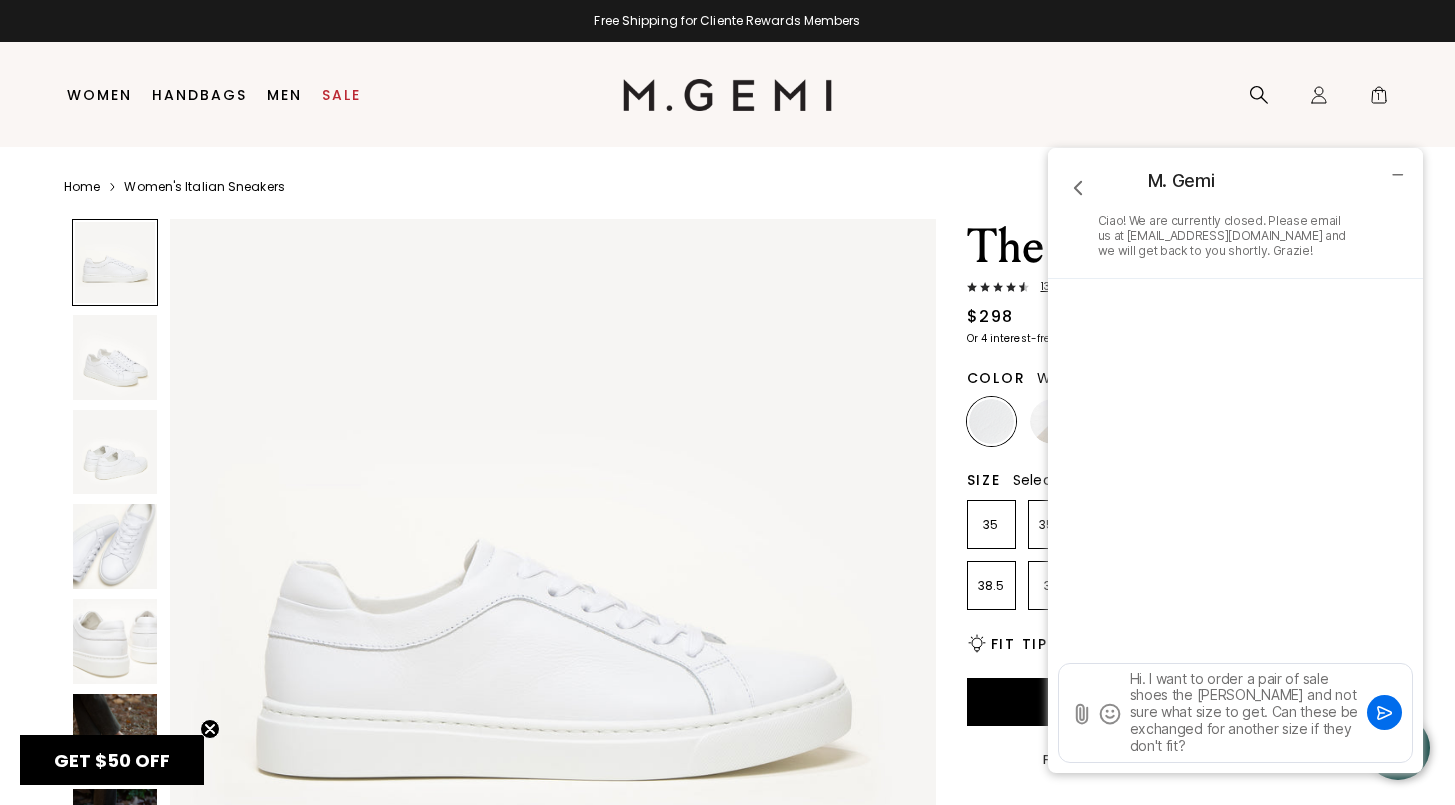 type 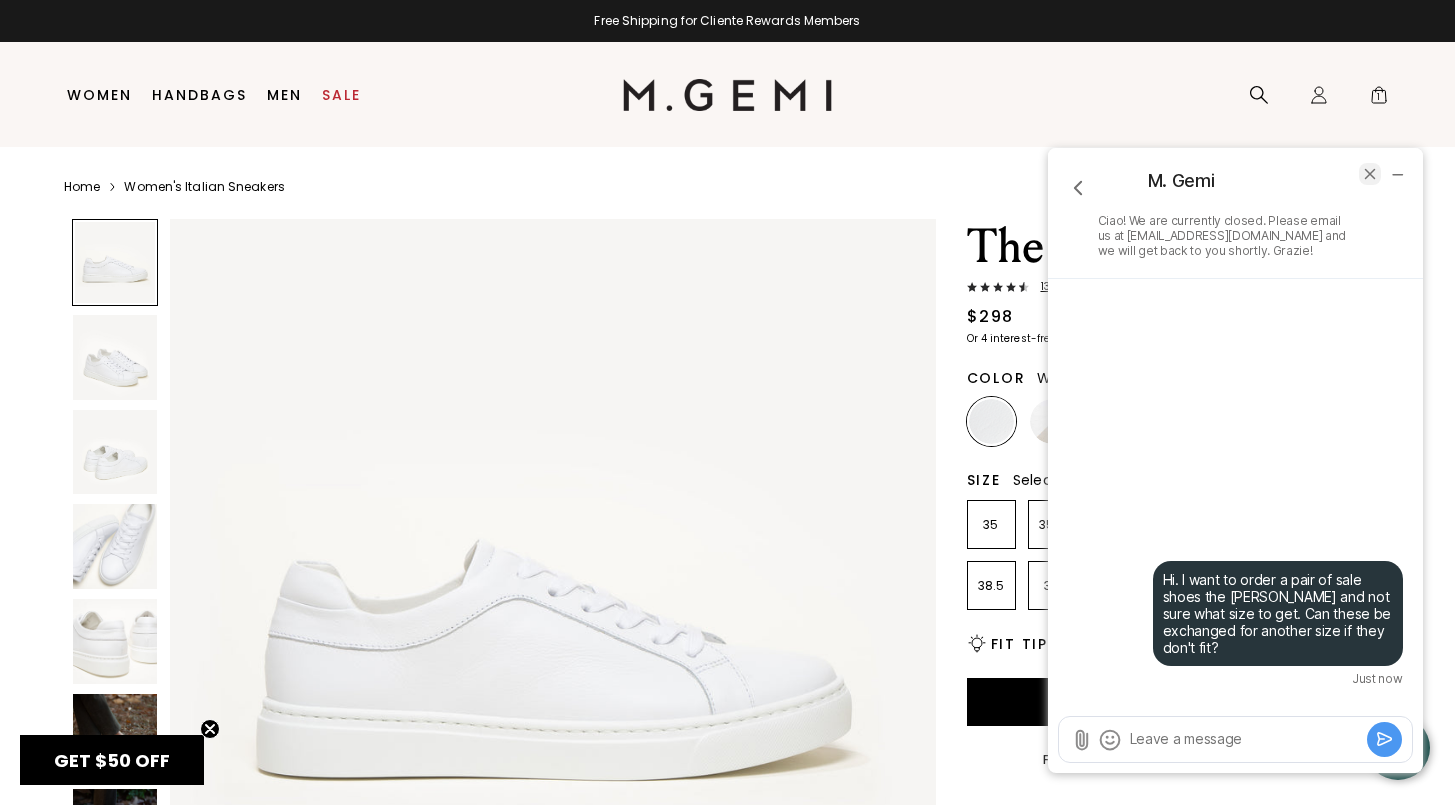 click 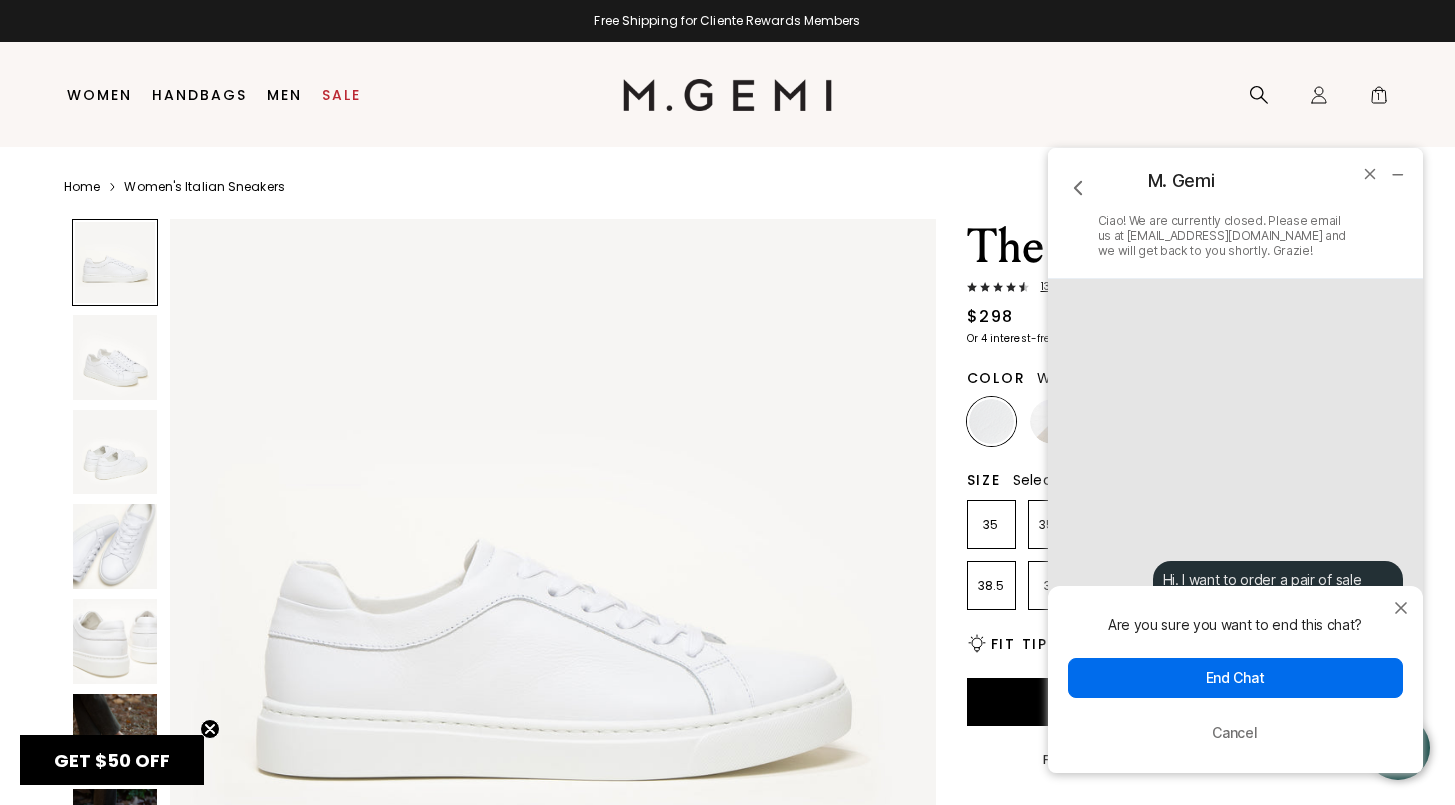 click on "End Chat" at bounding box center (1235, 678) 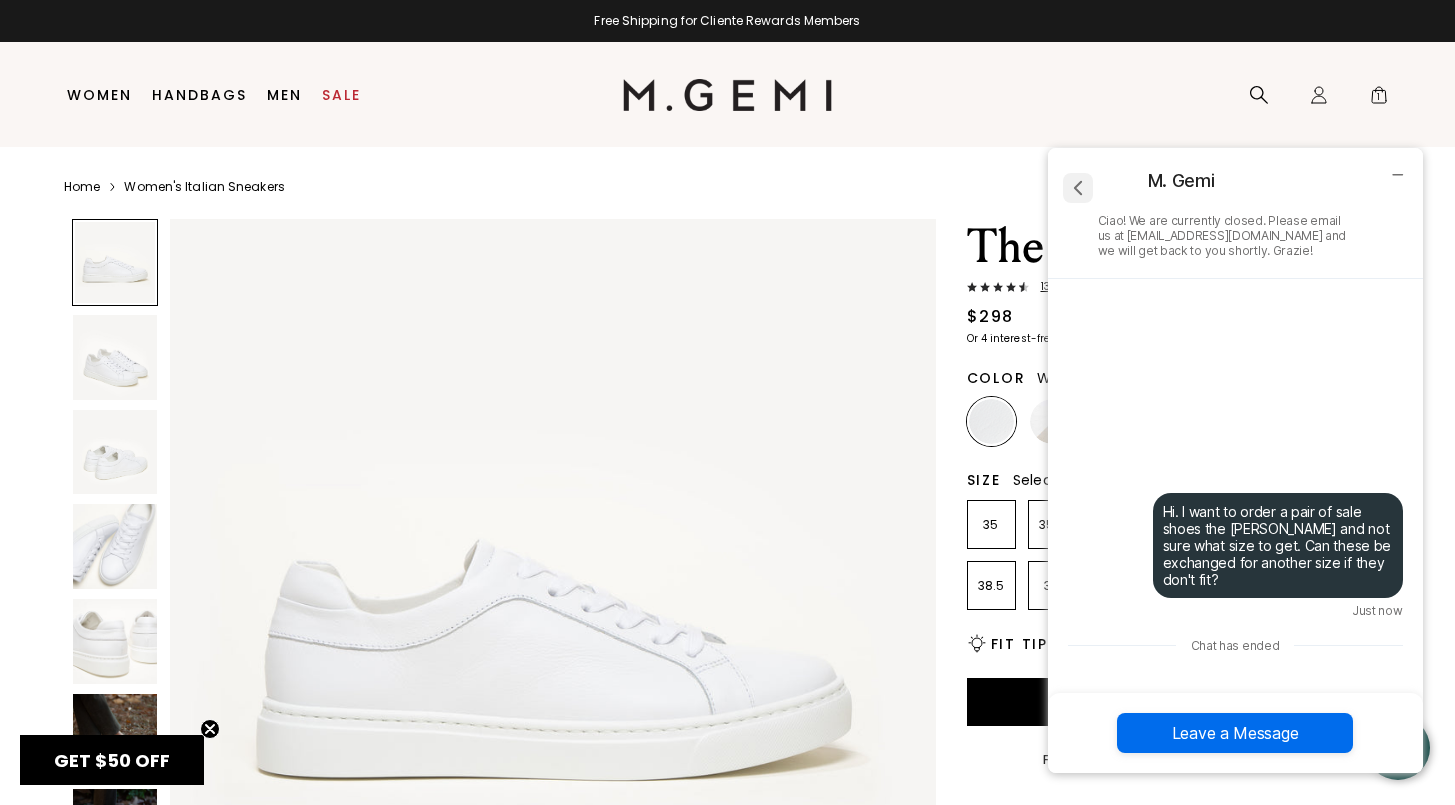 click 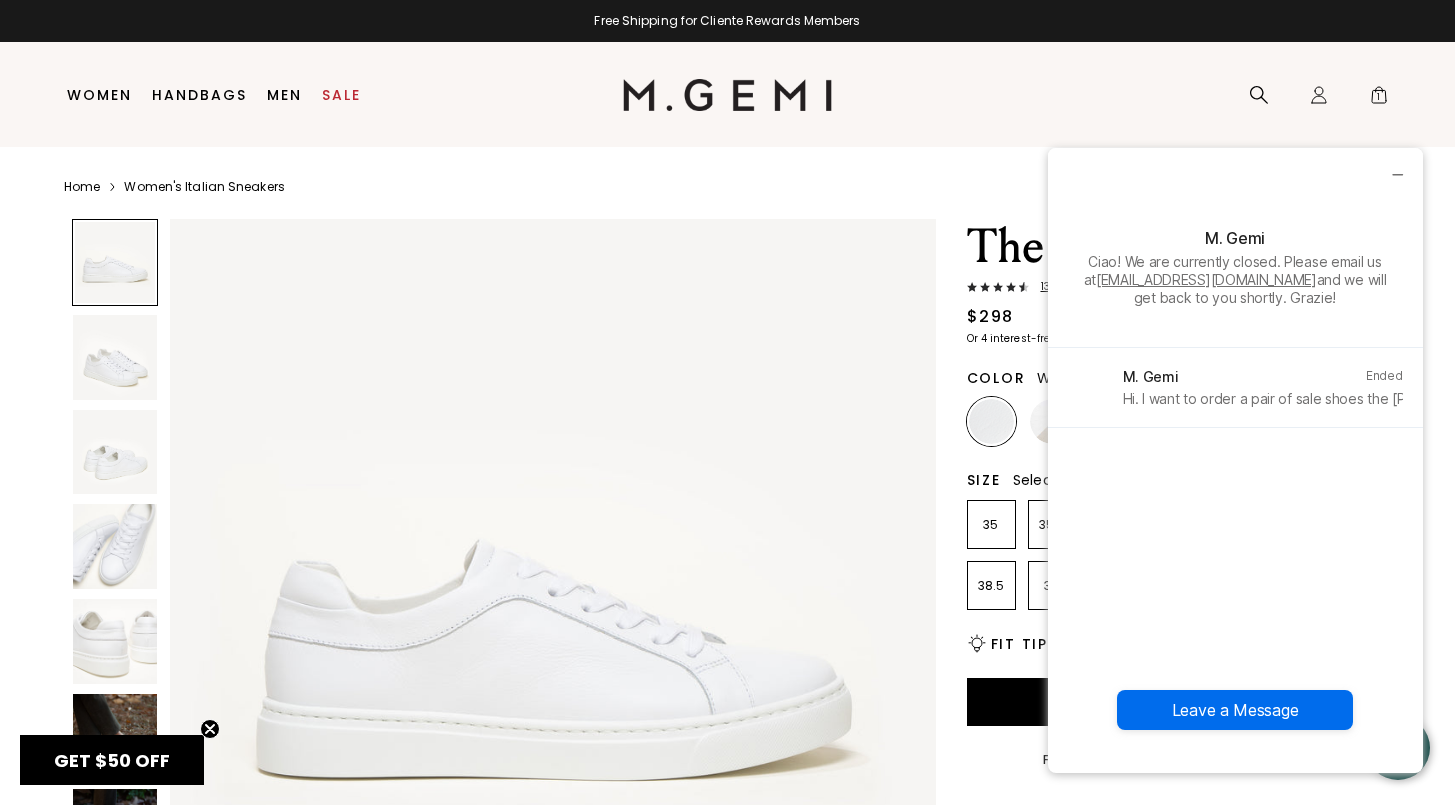click on "Search
Icons/20x20/profile@2x
Sign In
Orders
Rewards
Refer a Friend
Address Book
Call Us
[PHONE_NUMBER]
Icons/20x20/bag@2x 1" at bounding box center [1115, 94] 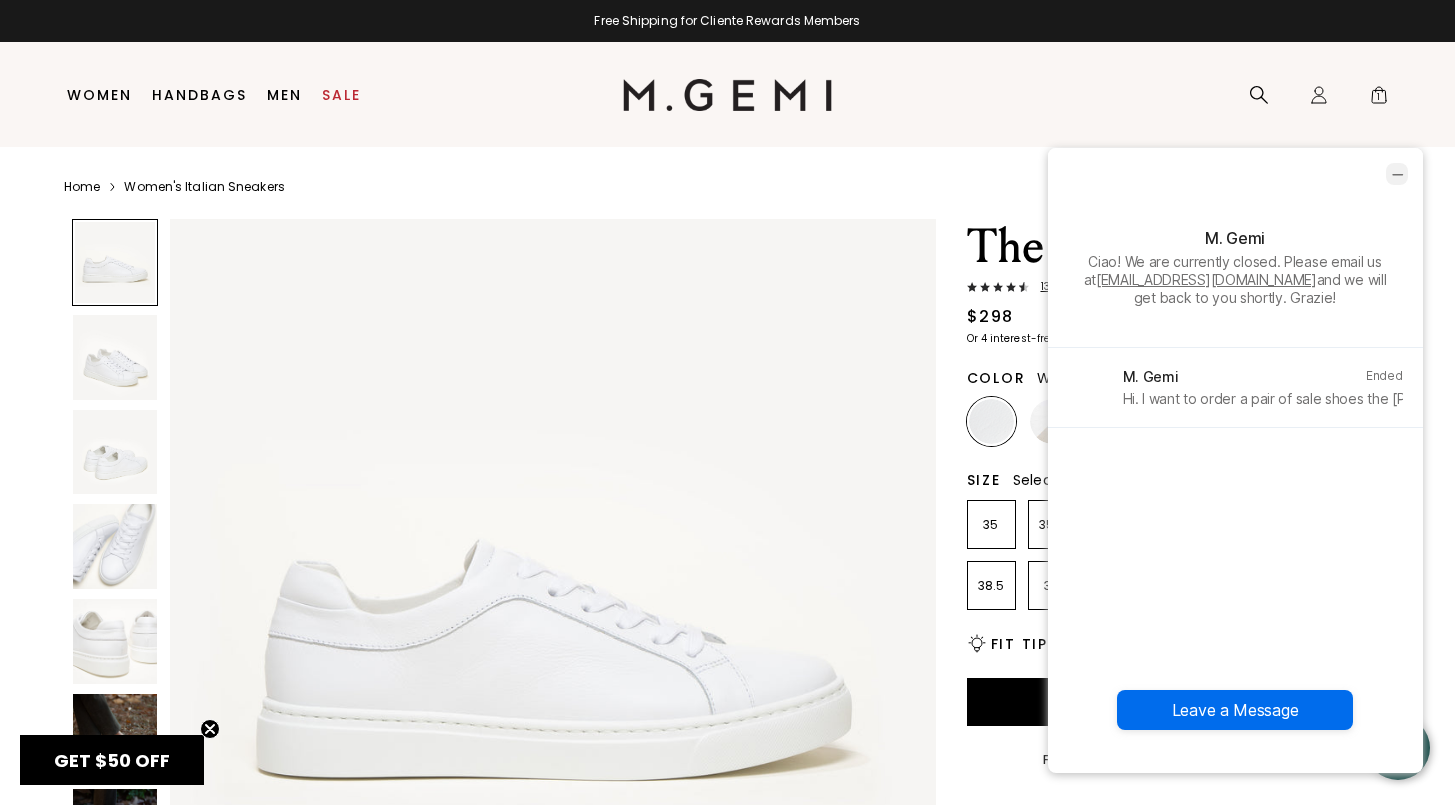 drag, startPoint x: 2431, startPoint y: 309, endPoint x: 1396, endPoint y: 174, distance: 1043.7672 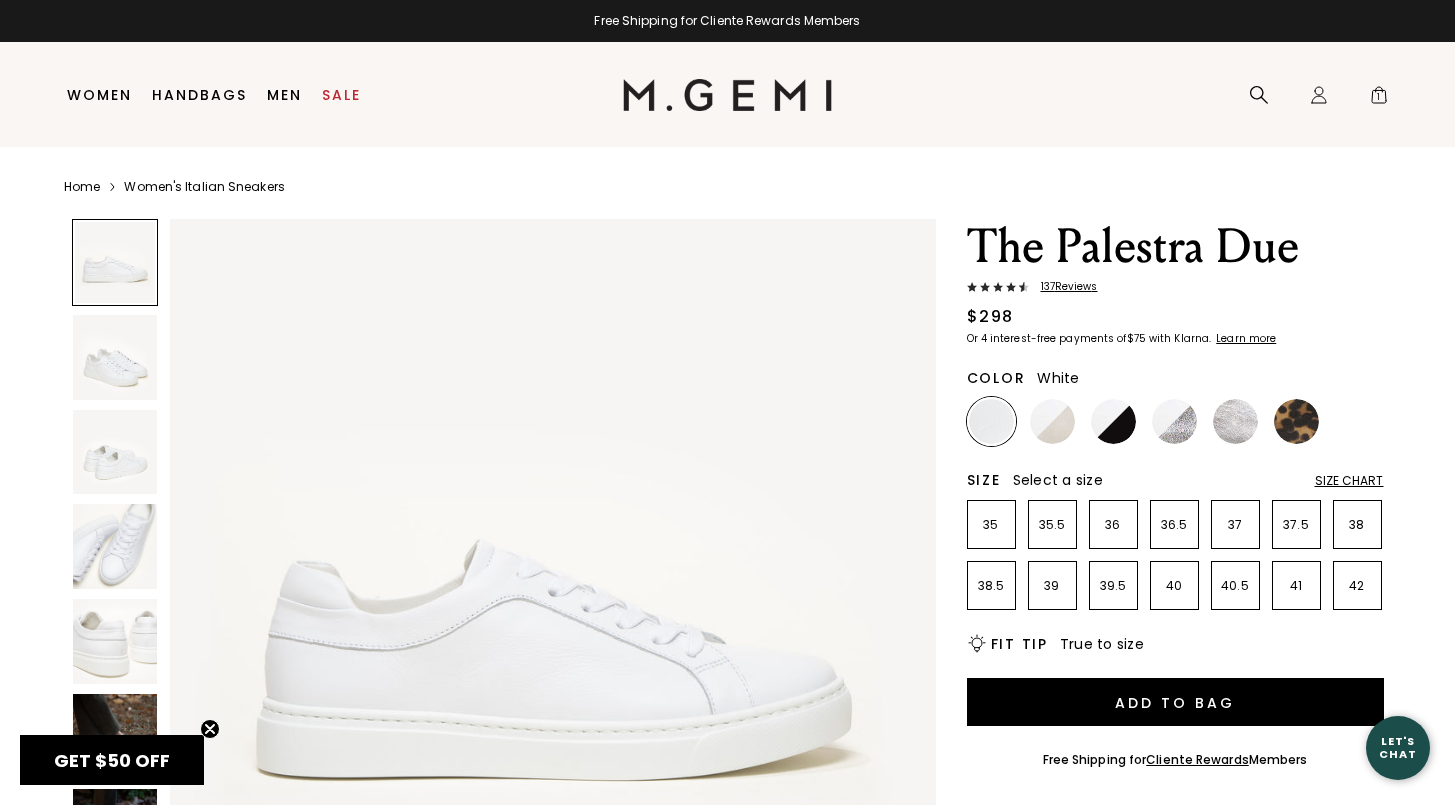click on "Let's Chat" at bounding box center (1398, 747) 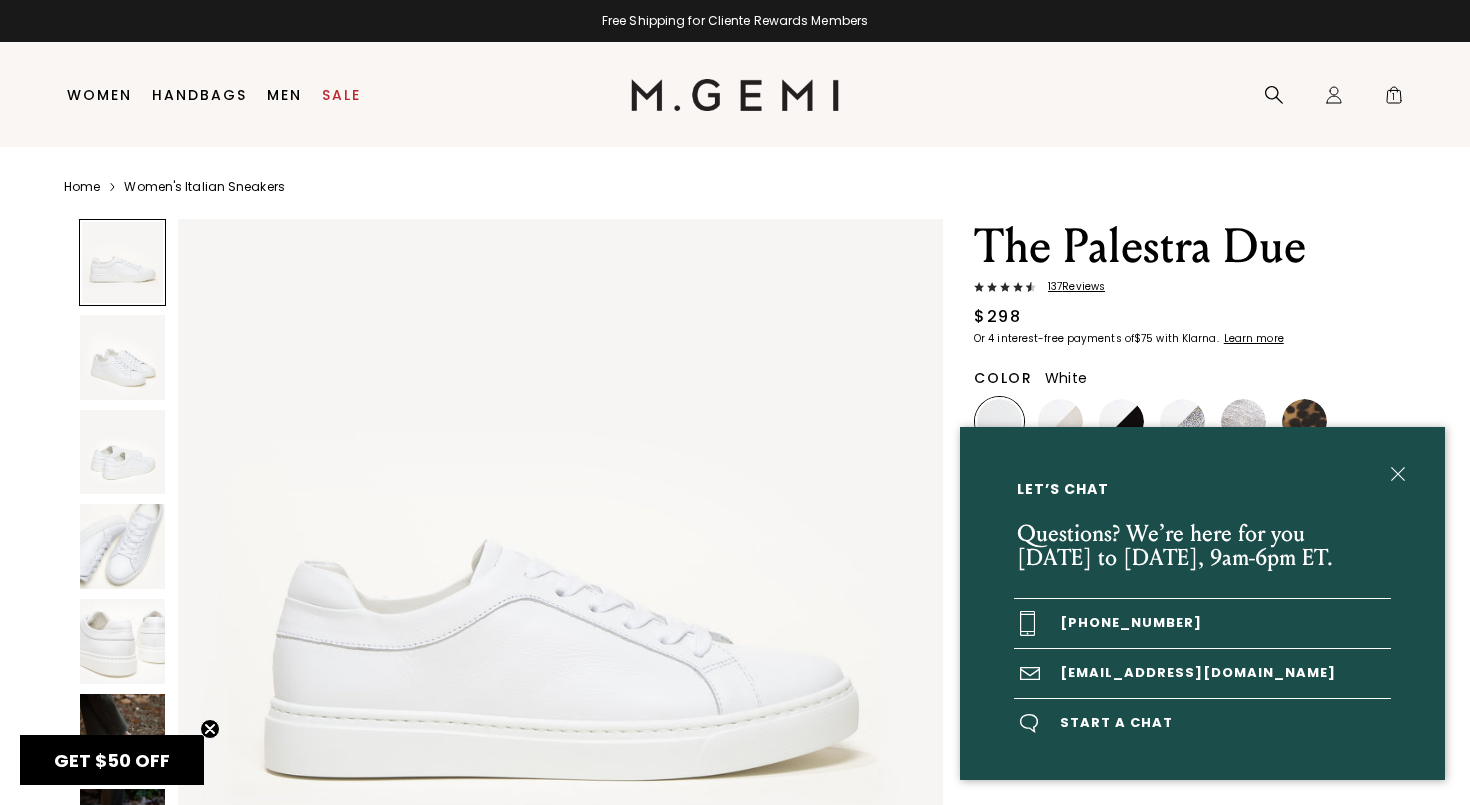click on "[EMAIL_ADDRESS][DOMAIN_NAME]" at bounding box center [1202, 673] 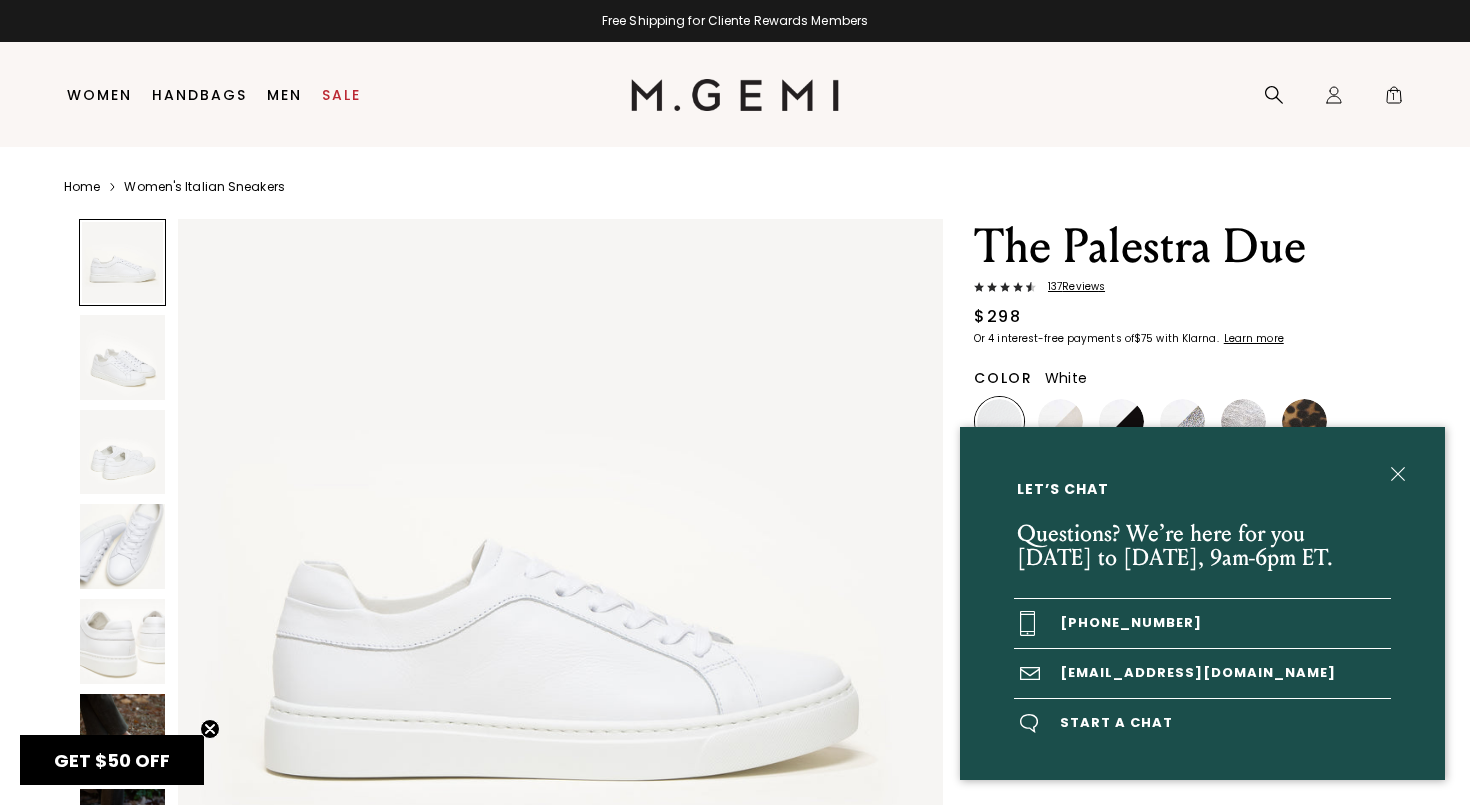 click at bounding box center (1030, 673) 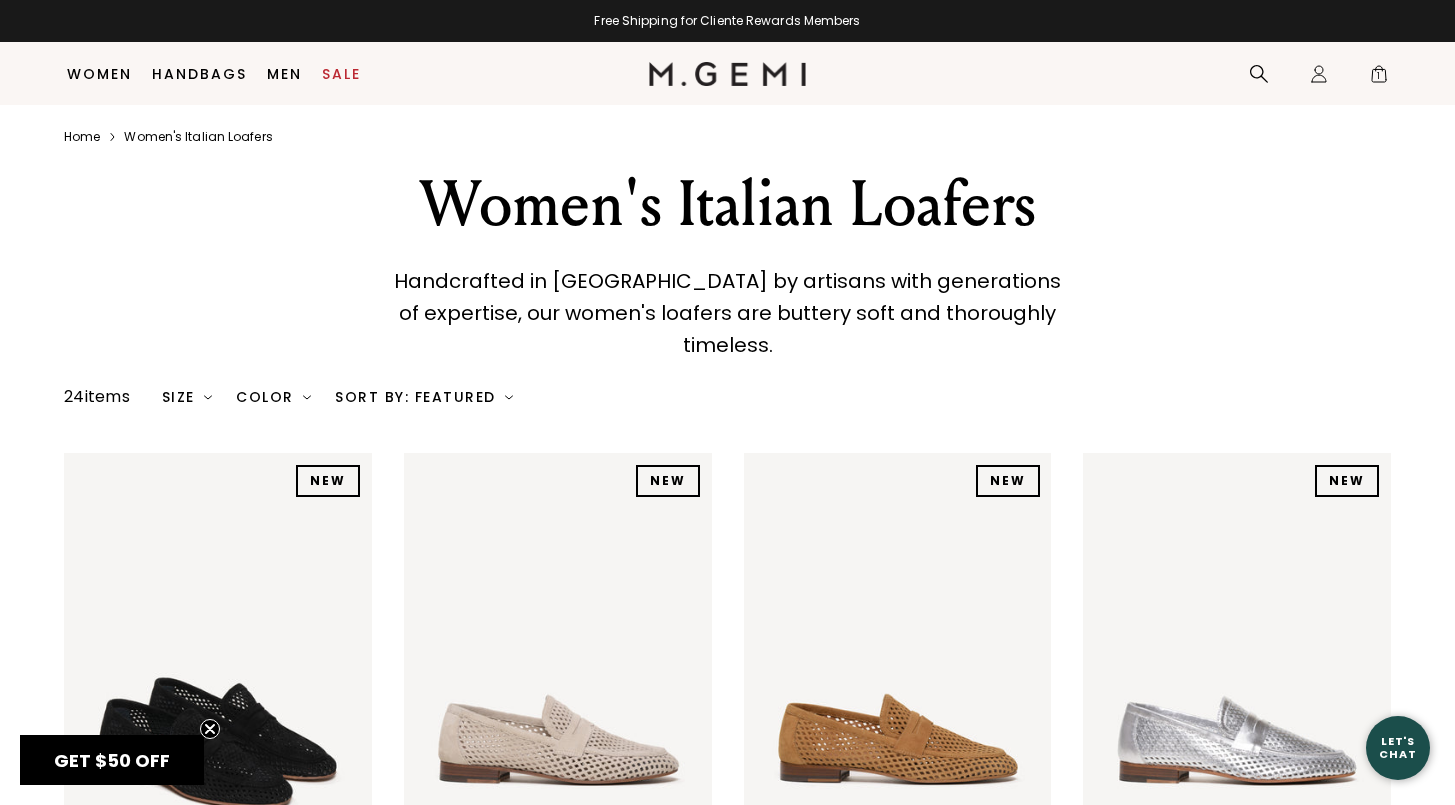 scroll, scrollTop: 140, scrollLeft: 0, axis: vertical 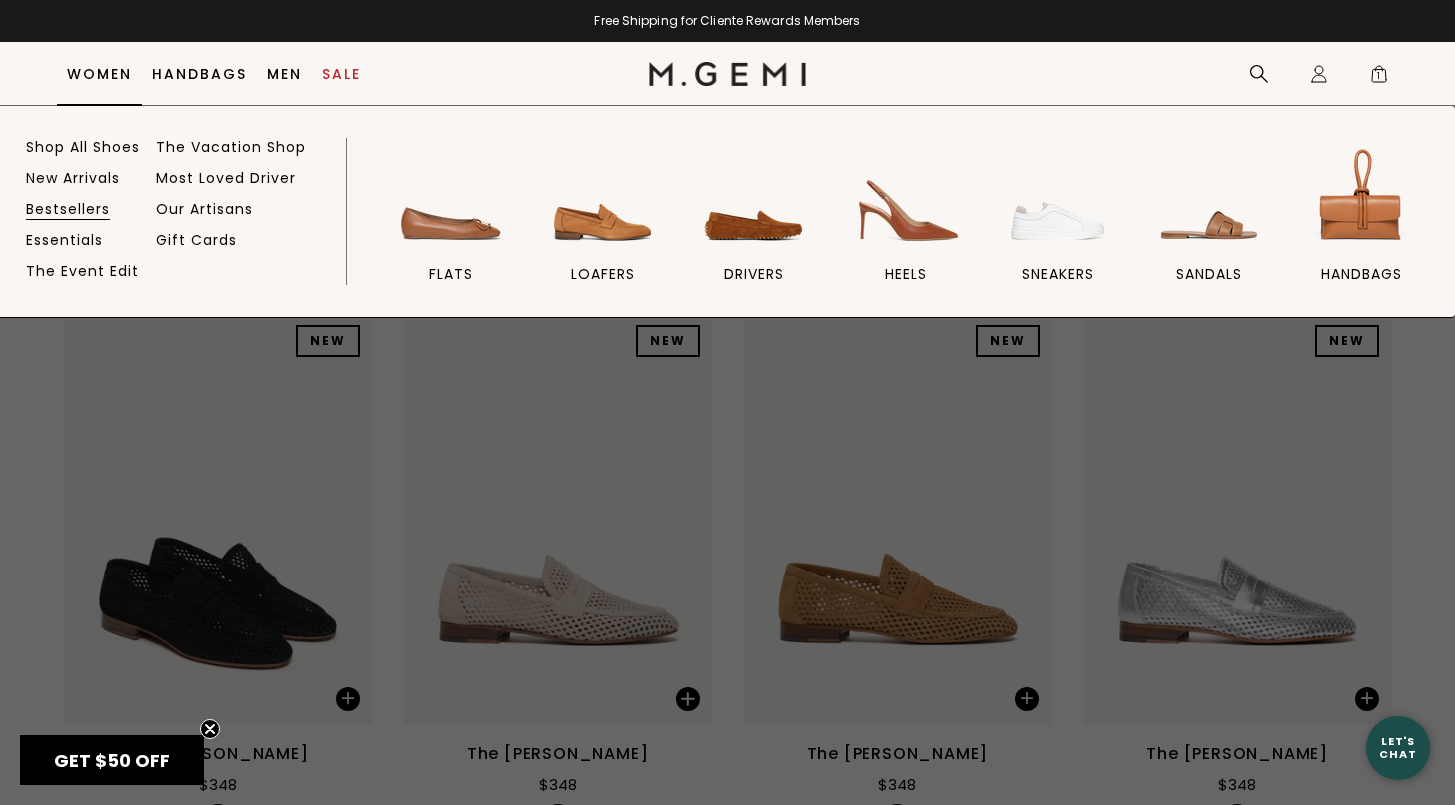 click on "Bestsellers" at bounding box center (68, 209) 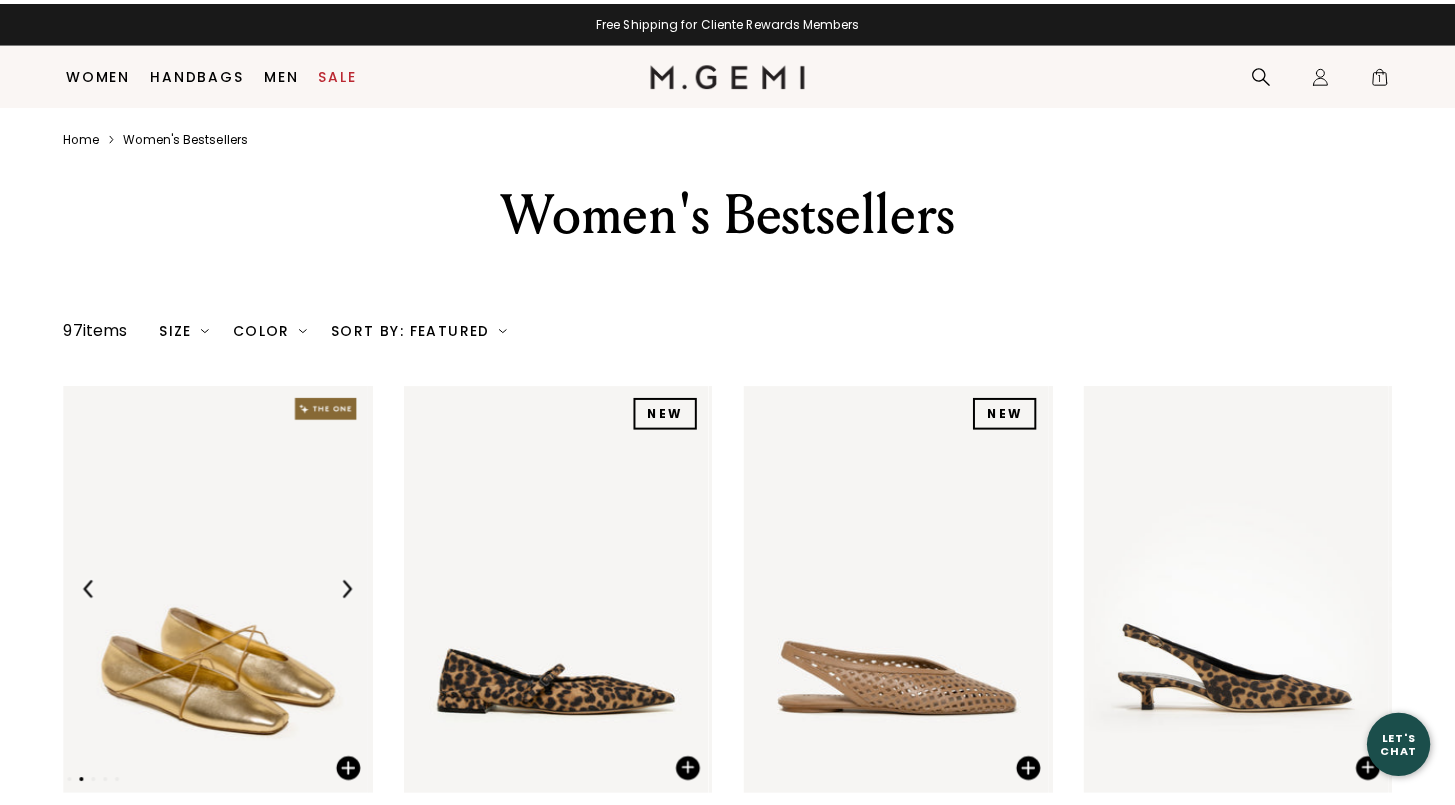 scroll, scrollTop: 195, scrollLeft: 0, axis: vertical 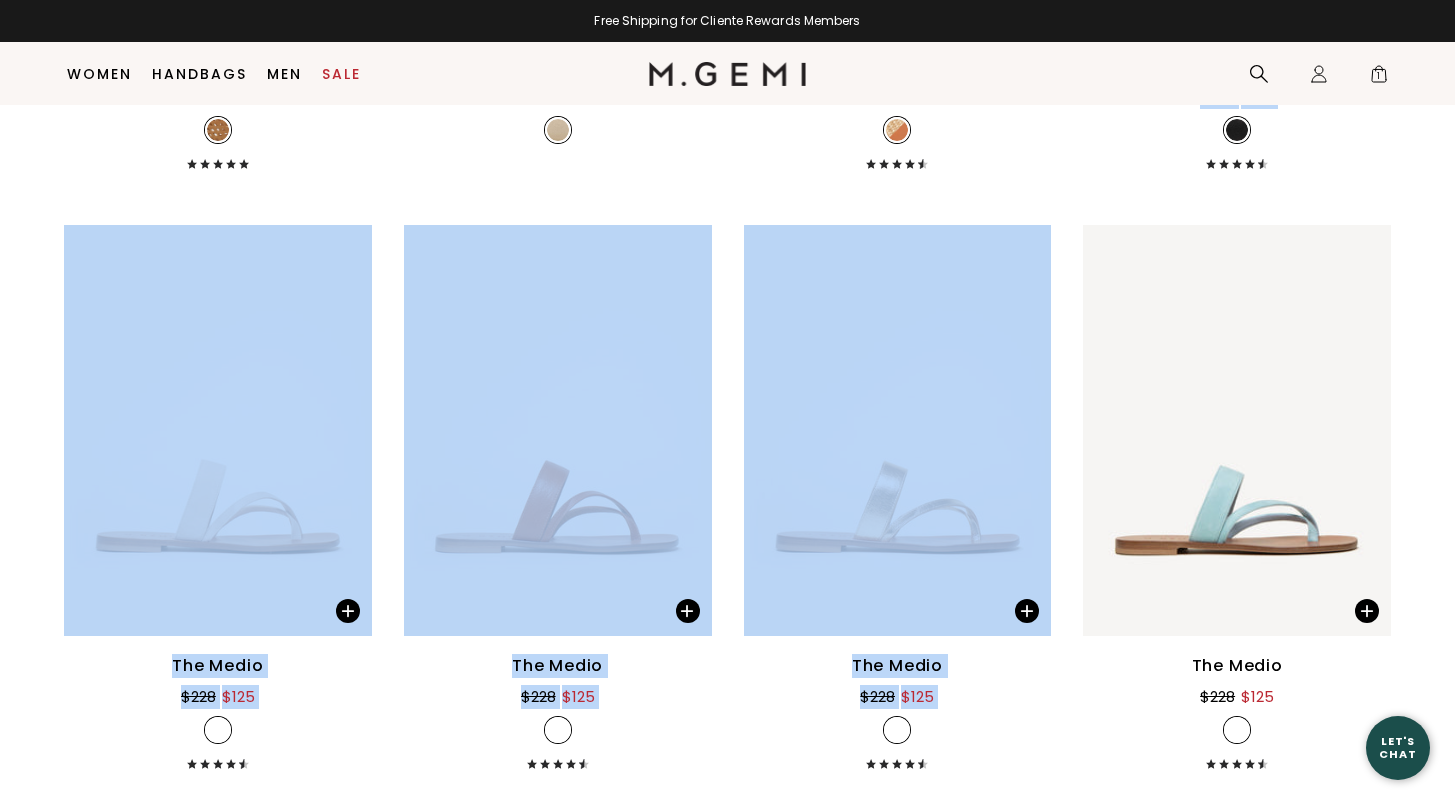 drag, startPoint x: 0, startPoint y: 0, endPoint x: 1465, endPoint y: 513, distance: 1552.2223 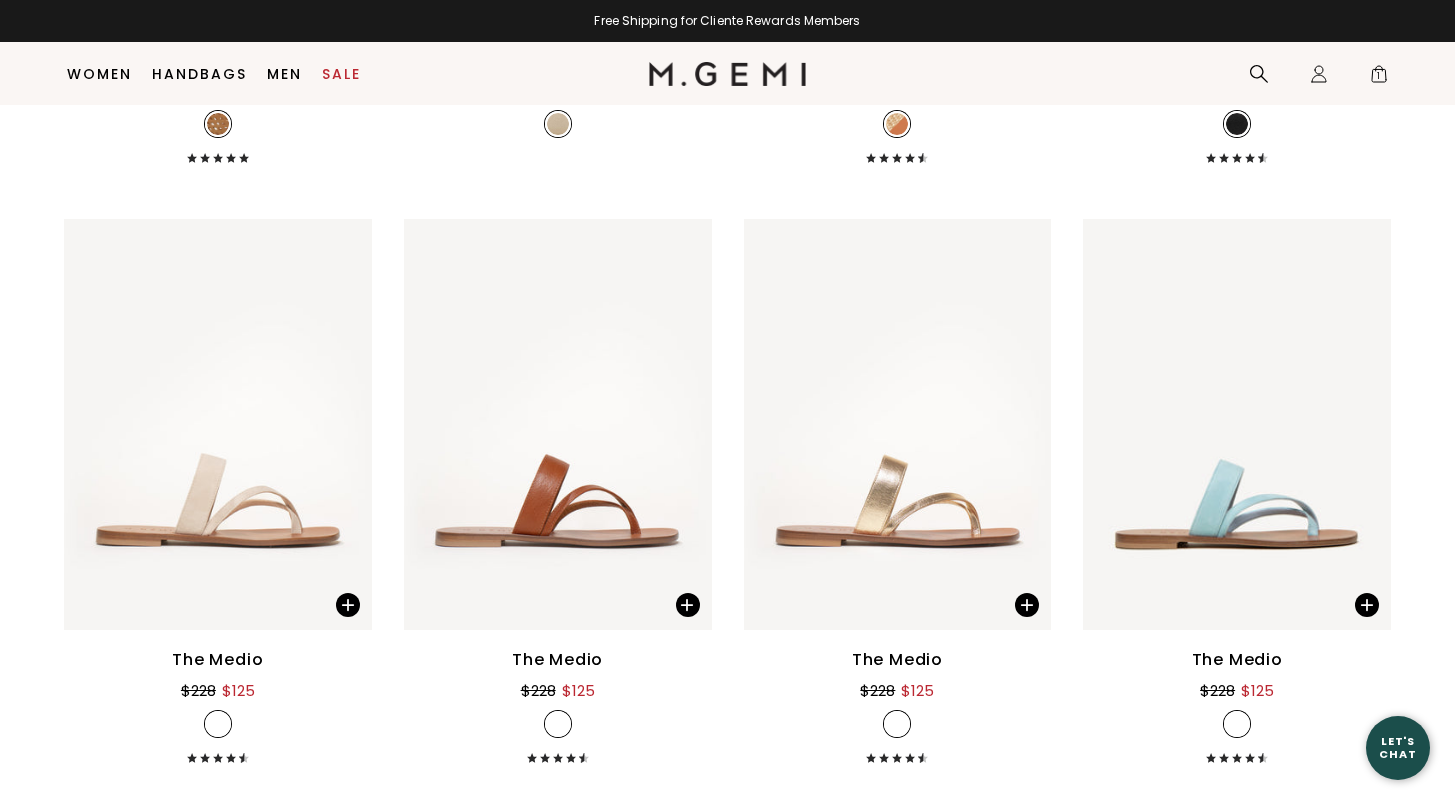 click on "97  items Size   35 35.5 36 36.5 37 37.5 38 38.5 39 39.5 40 40.5 41 42 43 OS Clear All Color   Clear All Sort By: Featured   Featured Price High-Low Price Low-High Clear All The Una $298 + 7 NEW NEW NEW NEW NEW NEW NEW The Loriana $328 + 1 NEW NEW NEW NEW NEW NEW NEW The Ombretta Lattice $298 The Lisinda $378 NEW NEW NEW NEW NEW NEW NEW The Sacca Donna Lattice $348 NEW NEW NEW NEW NEW NEW NEW The Morena $298 The Medio $228 $125 + 4 The Medio $228 $125 + 4 The Medio $228 $125 + 4 The Medio $228 $125 + 4 The Medio $228 $125 + 4 The Medio $228 $125 + 4" at bounding box center (727, -94) 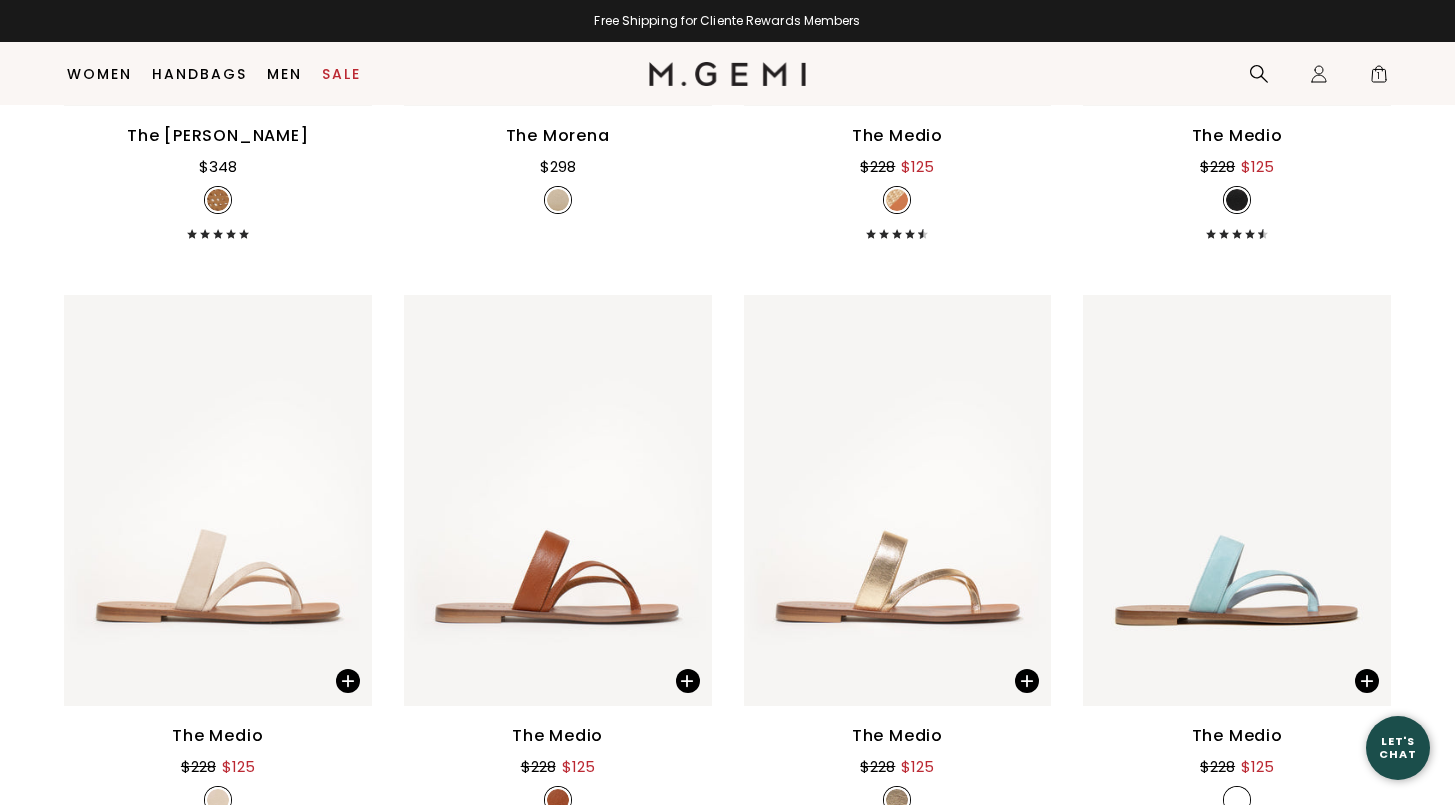 scroll, scrollTop: 0, scrollLeft: 0, axis: both 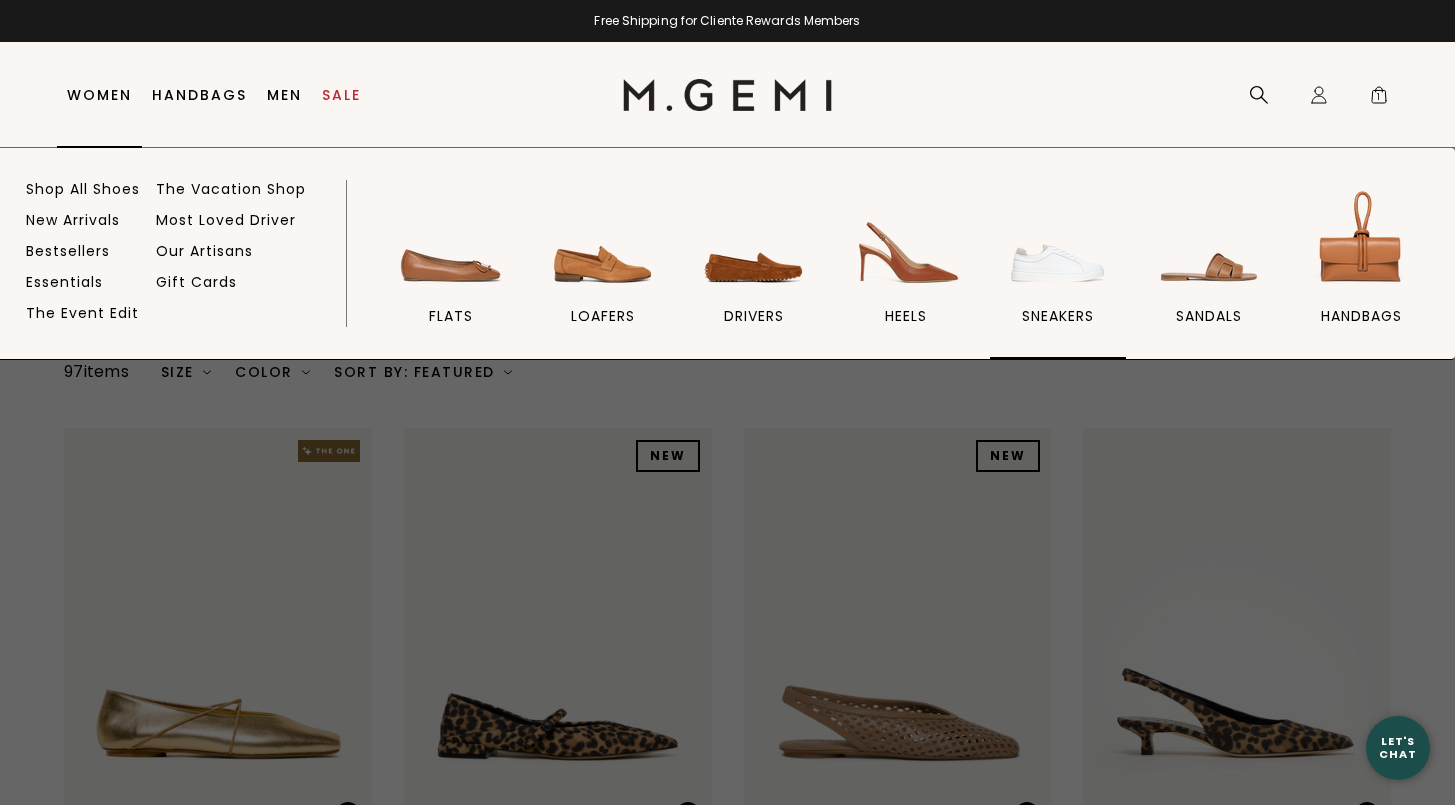click at bounding box center (1058, 241) 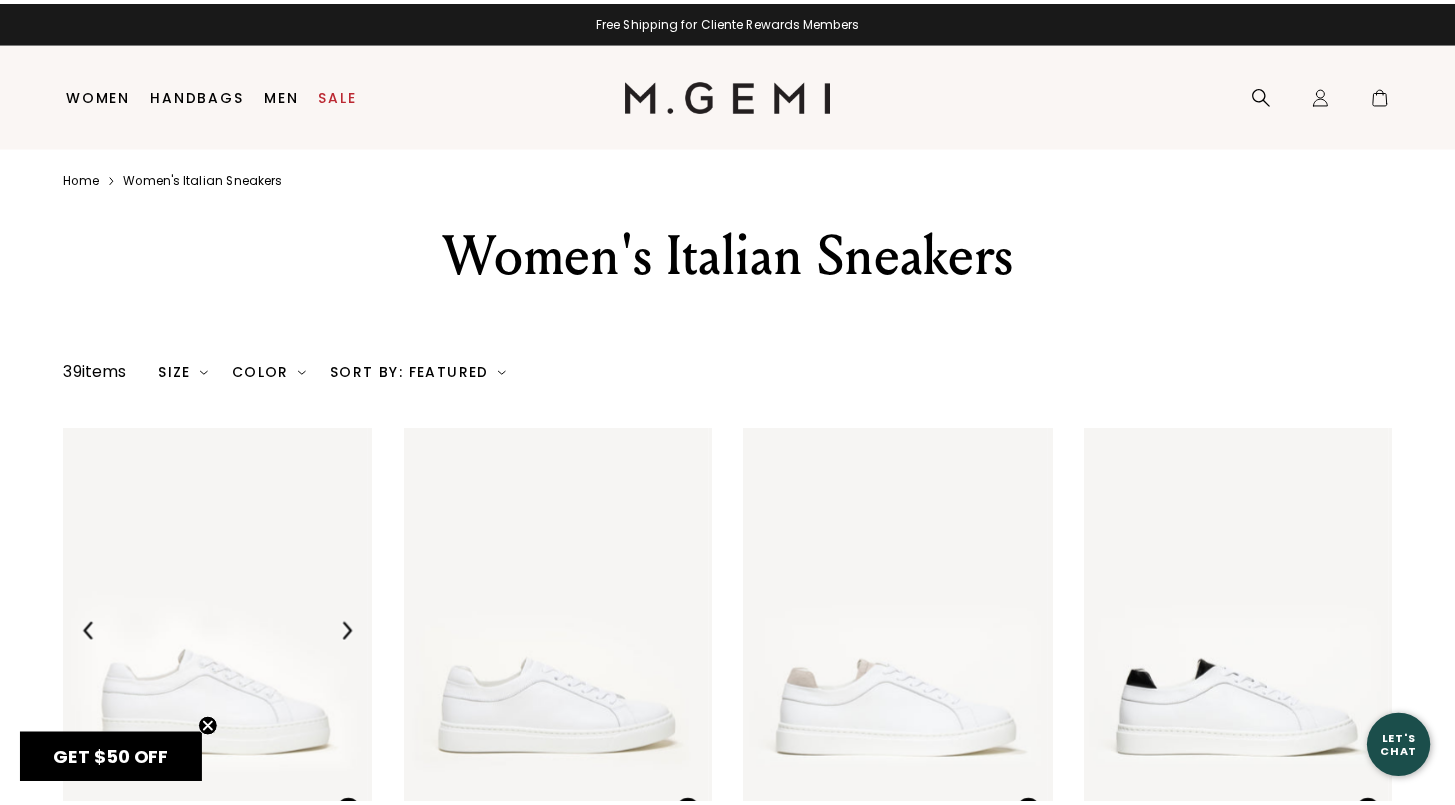 scroll, scrollTop: 0, scrollLeft: 0, axis: both 